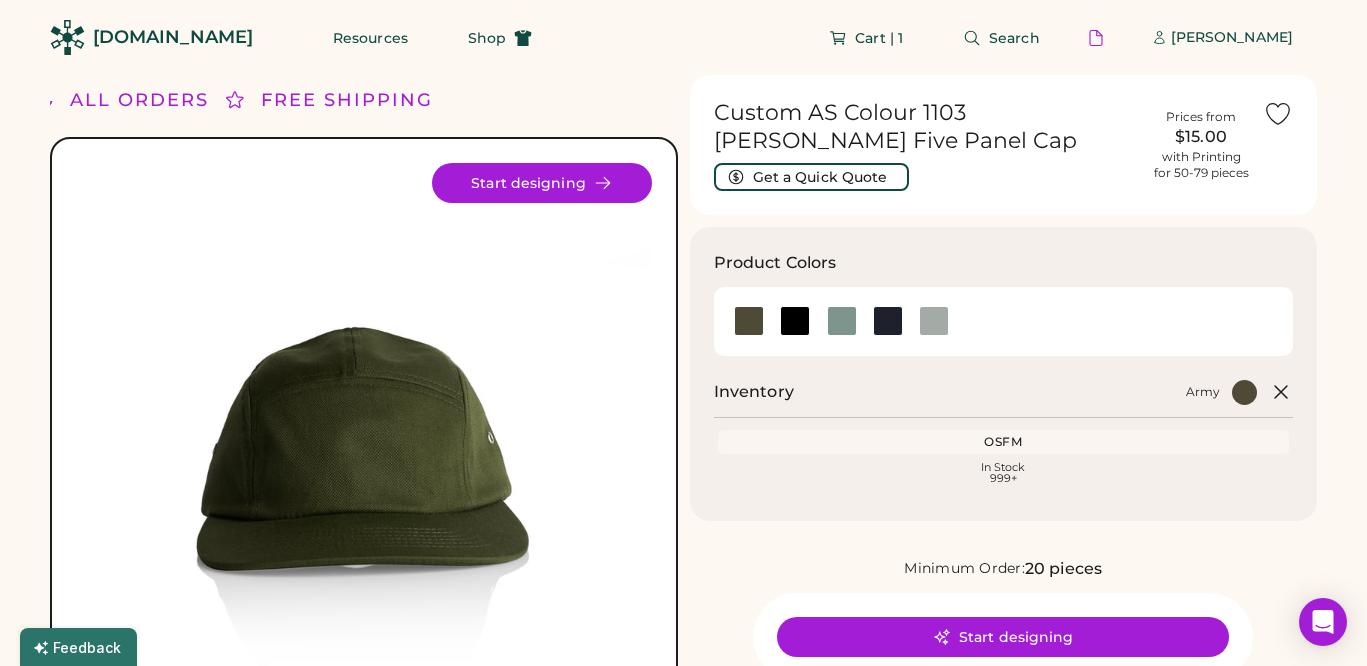scroll, scrollTop: 0, scrollLeft: 0, axis: both 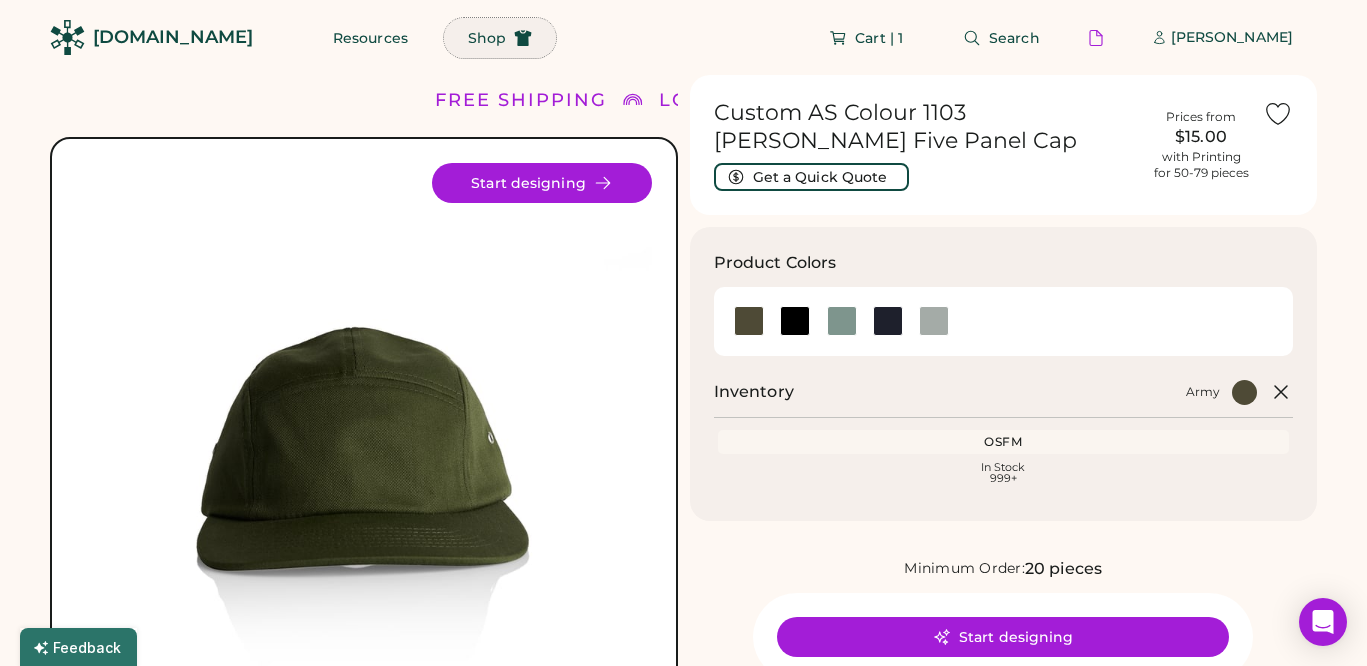 click on "Shop" at bounding box center (487, 38) 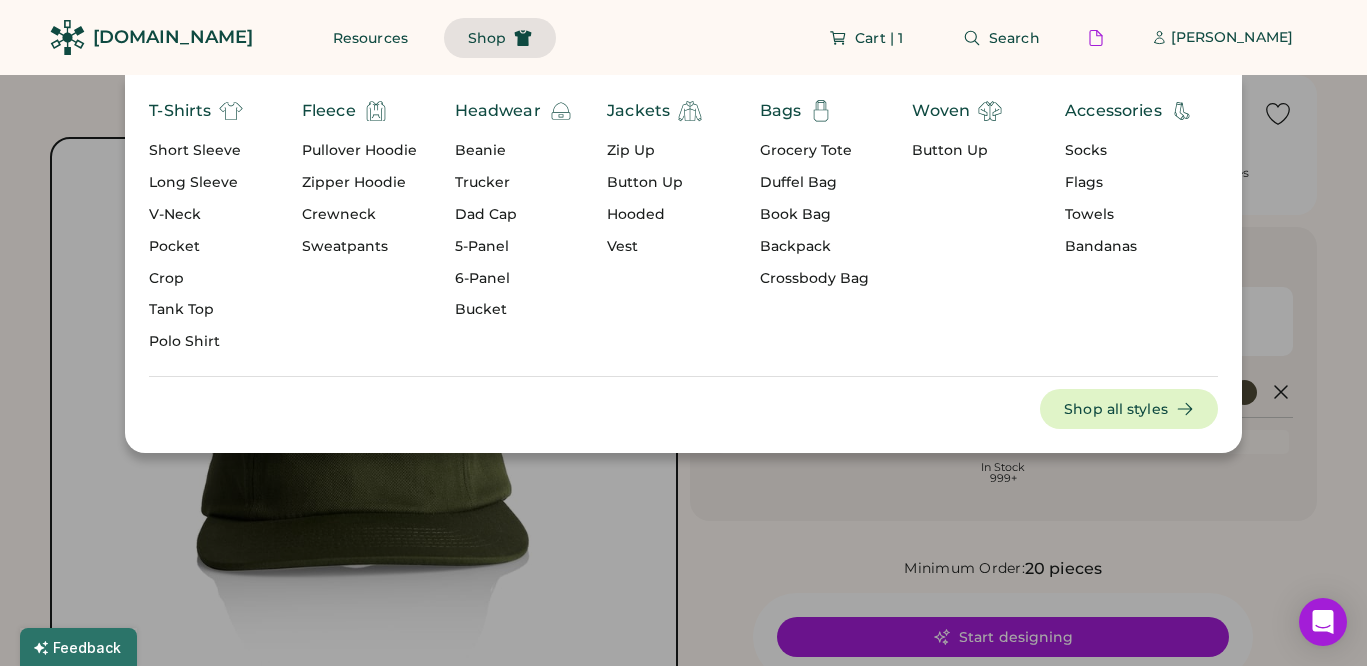 click on "Headwear" at bounding box center (498, 111) 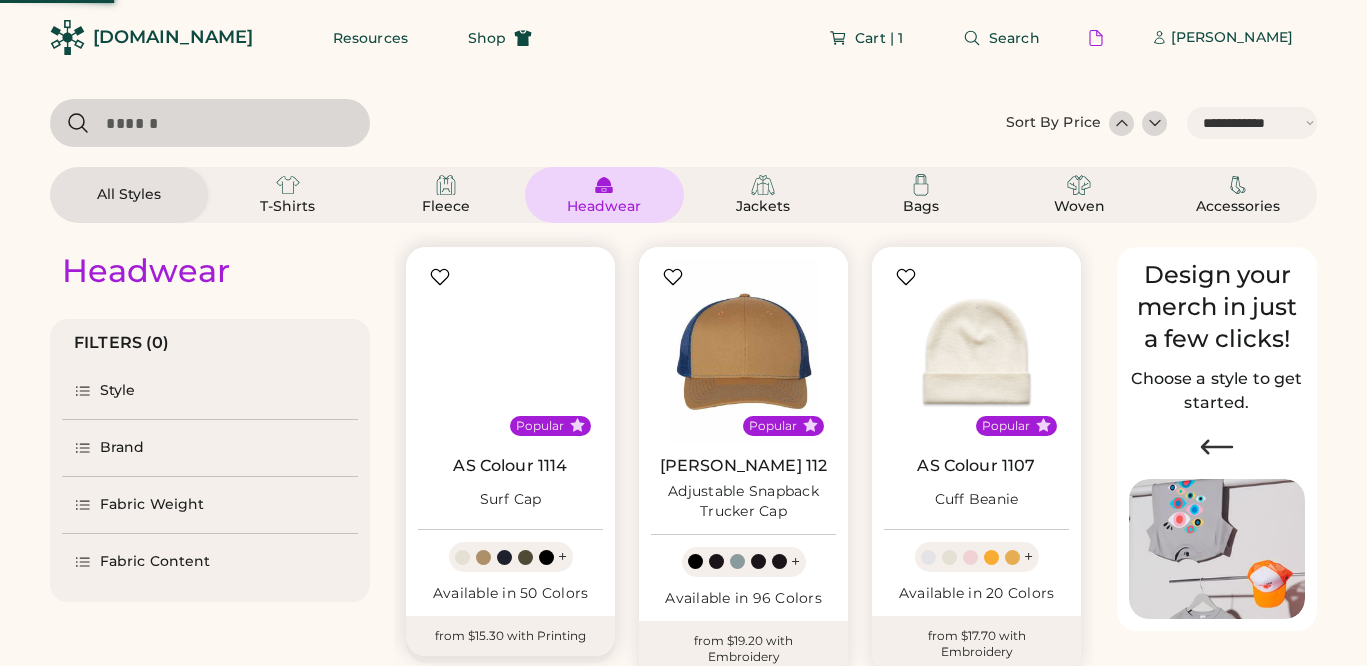select on "*****" 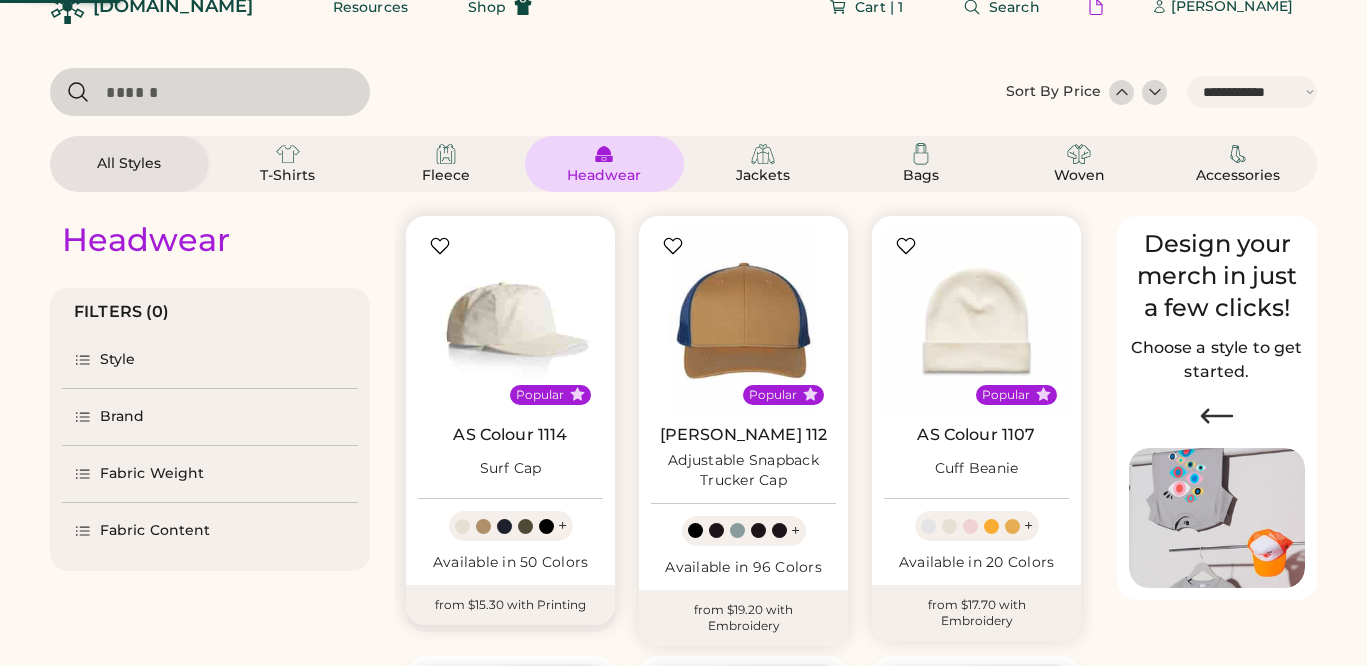 scroll, scrollTop: 31, scrollLeft: 0, axis: vertical 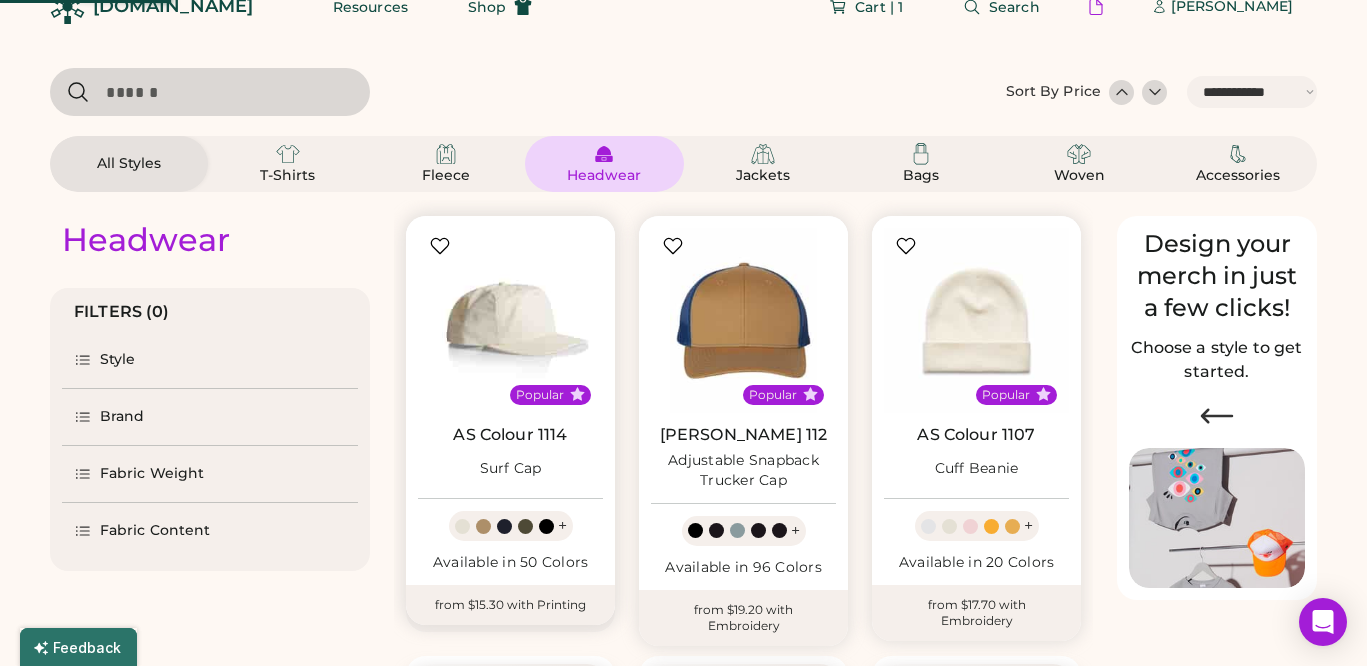 click at bounding box center (510, 320) 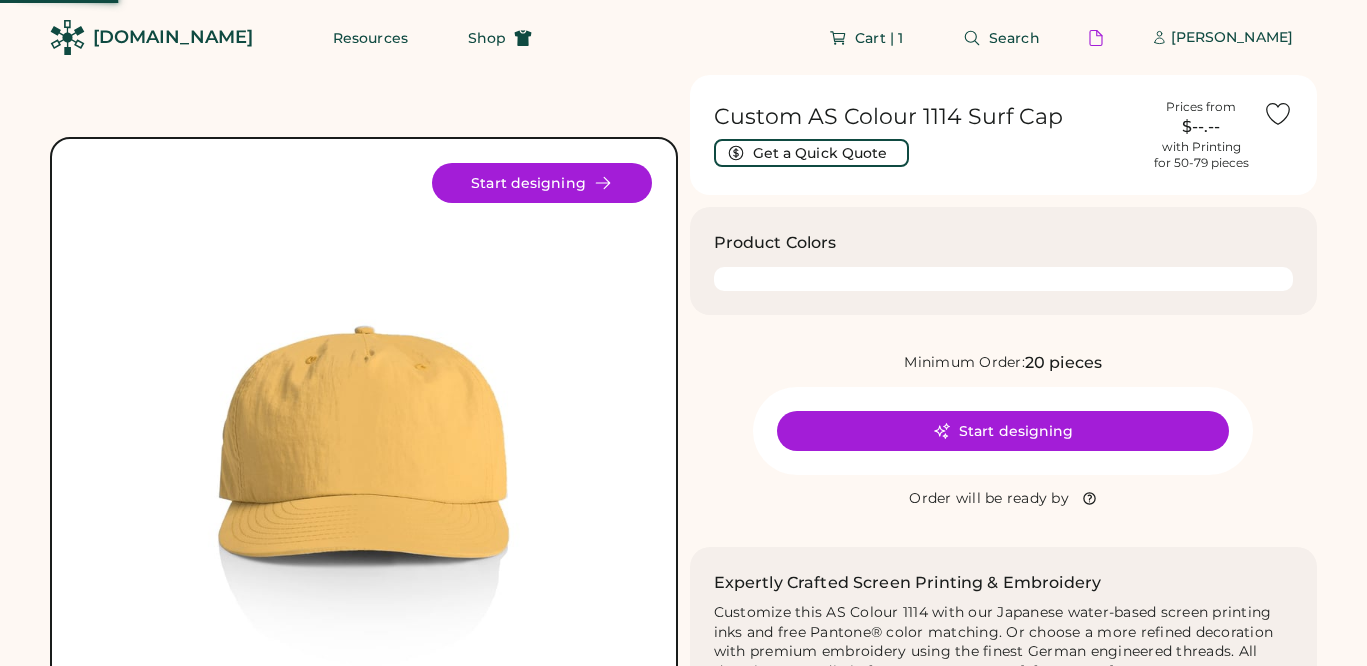 scroll, scrollTop: 89, scrollLeft: 0, axis: vertical 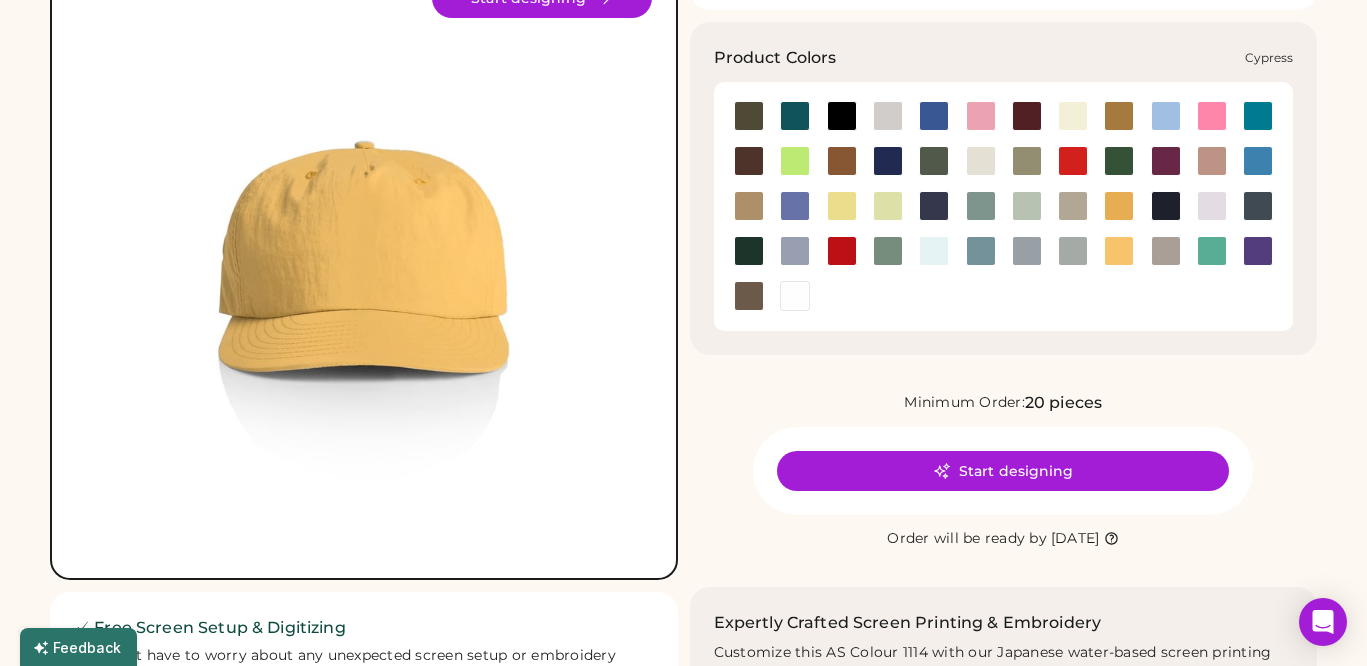 click at bounding box center [934, 161] 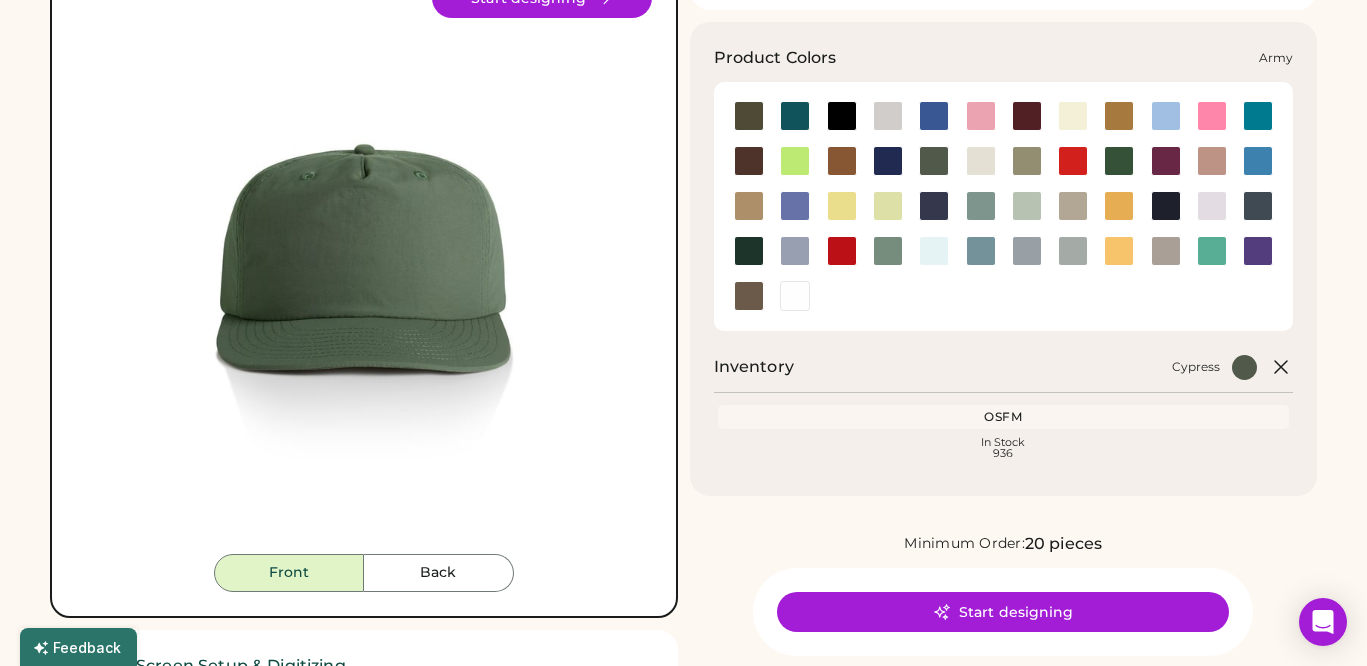 click at bounding box center (749, 116) 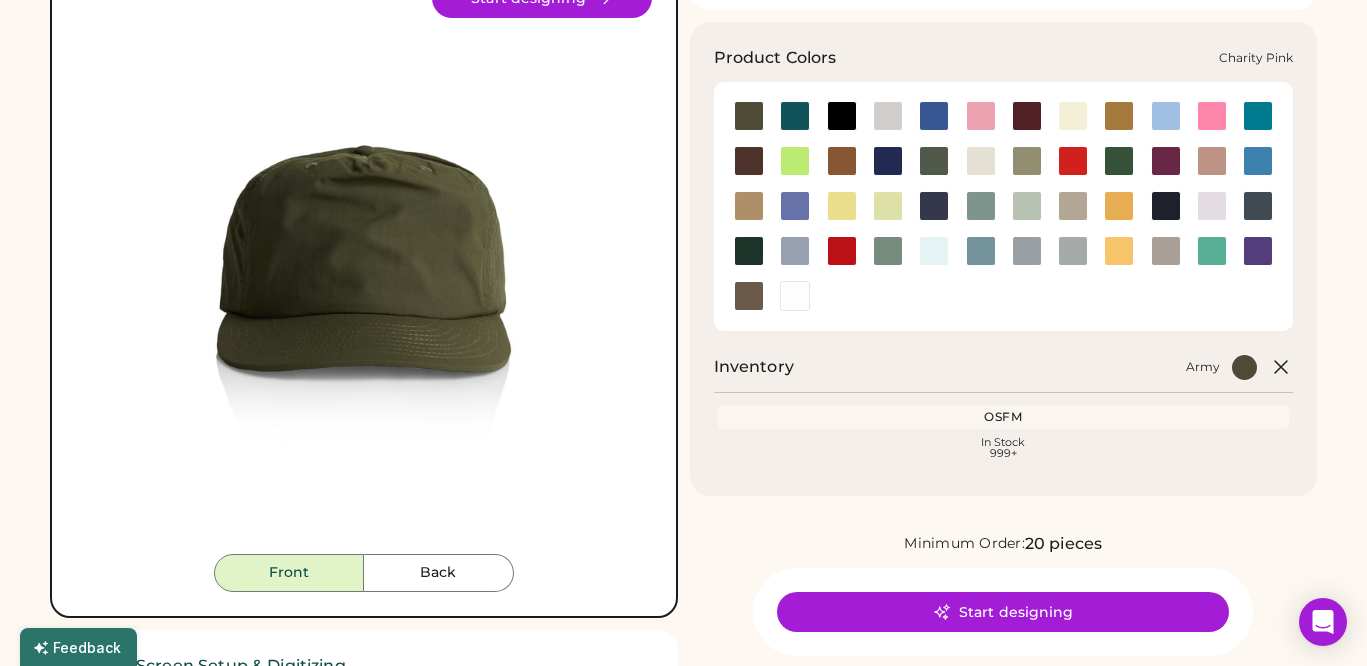 click at bounding box center [1212, 116] 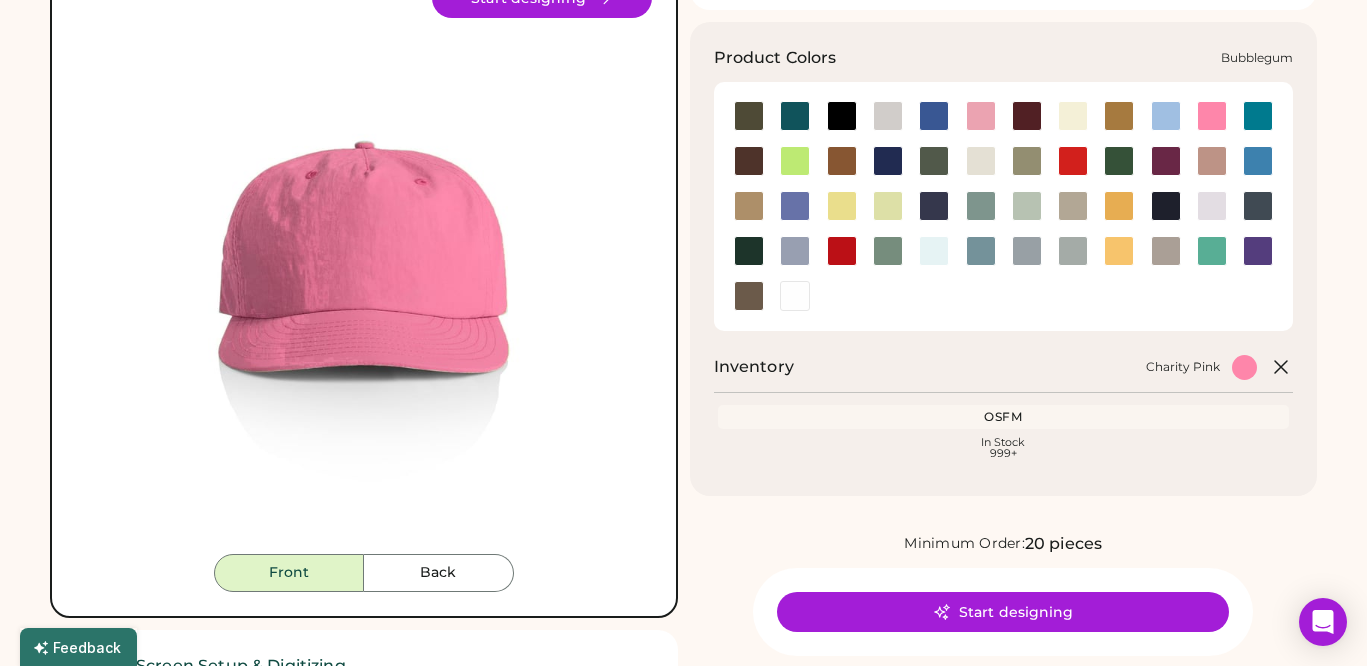 click at bounding box center (981, 116) 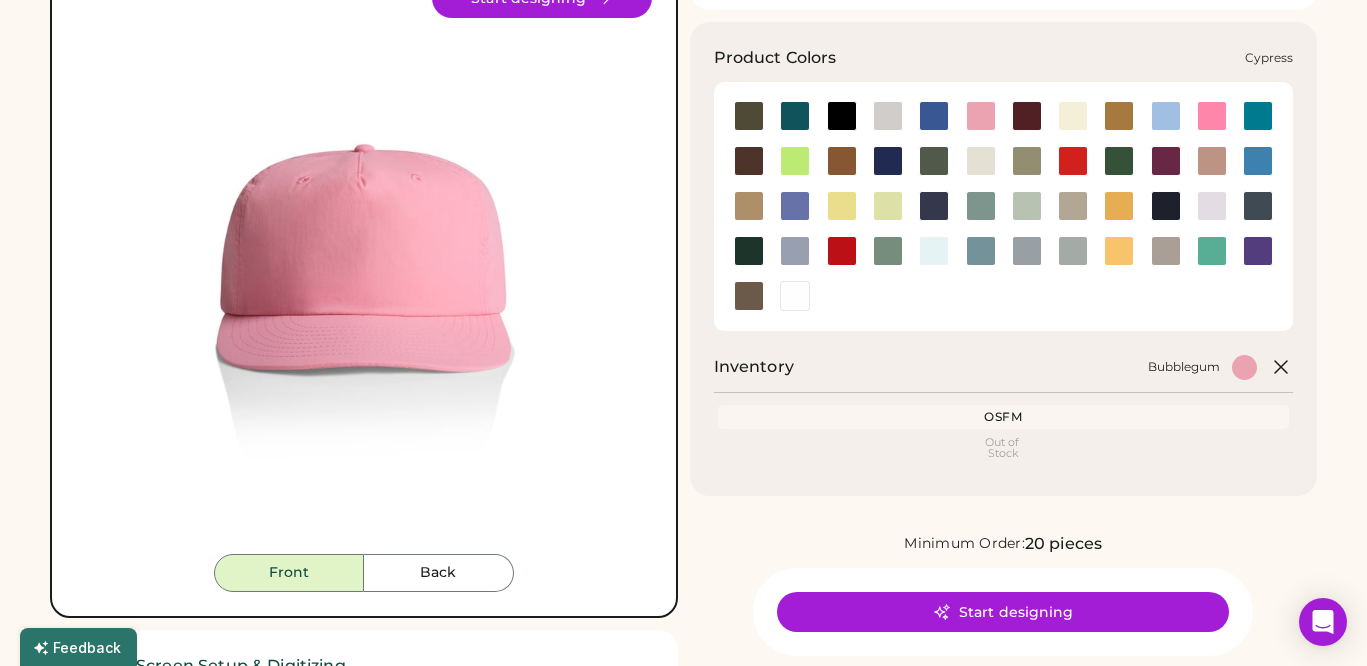 click at bounding box center (934, 161) 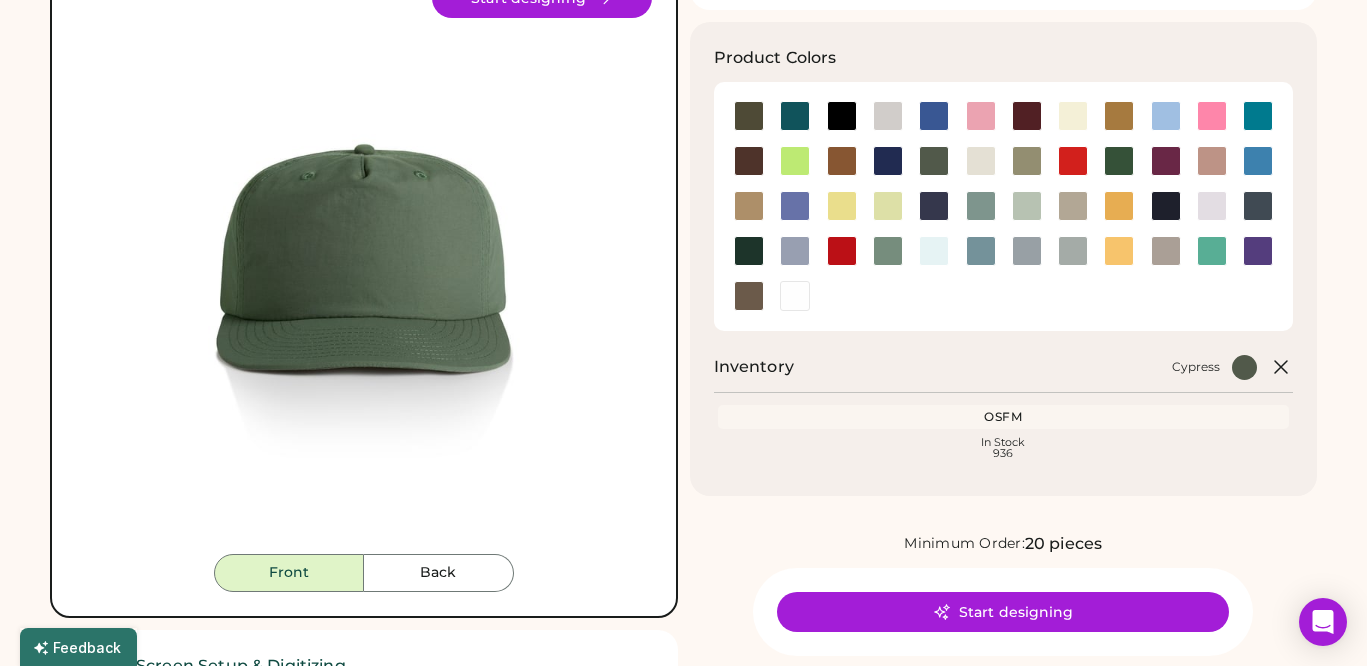scroll, scrollTop: 0, scrollLeft: 0, axis: both 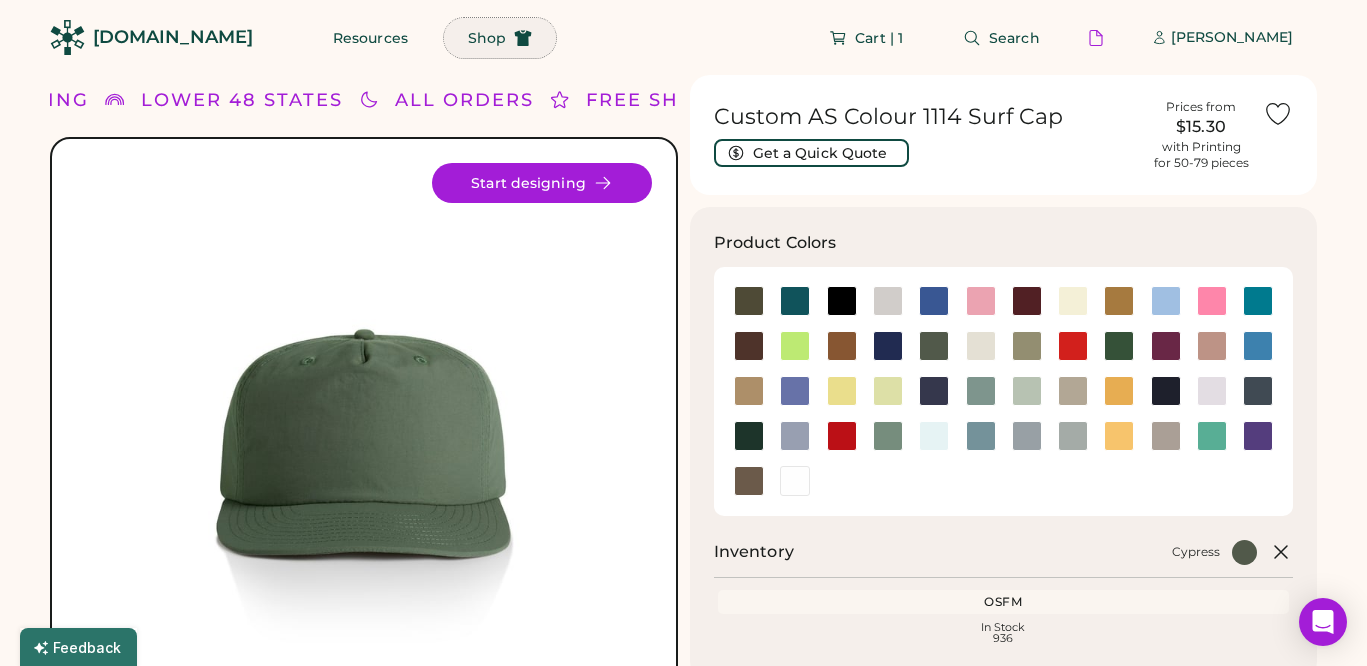 click on "Shop" at bounding box center [500, 38] 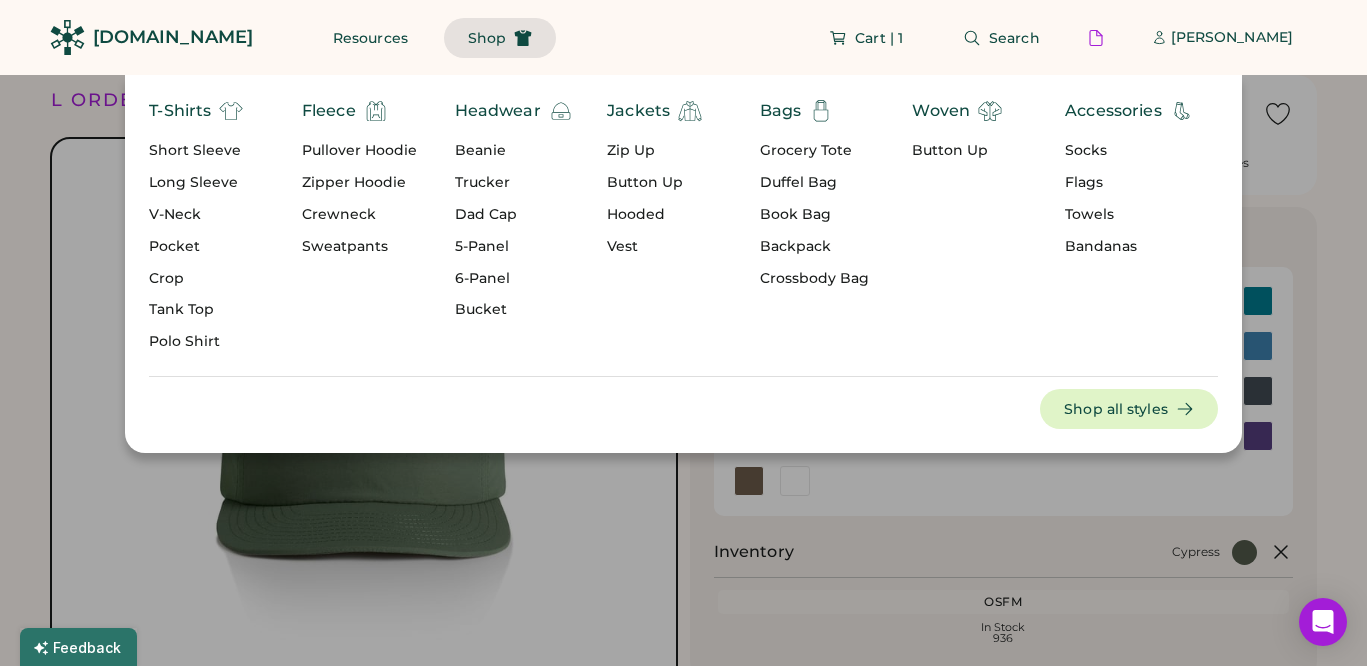 click on "Bandanas" at bounding box center [1129, 247] 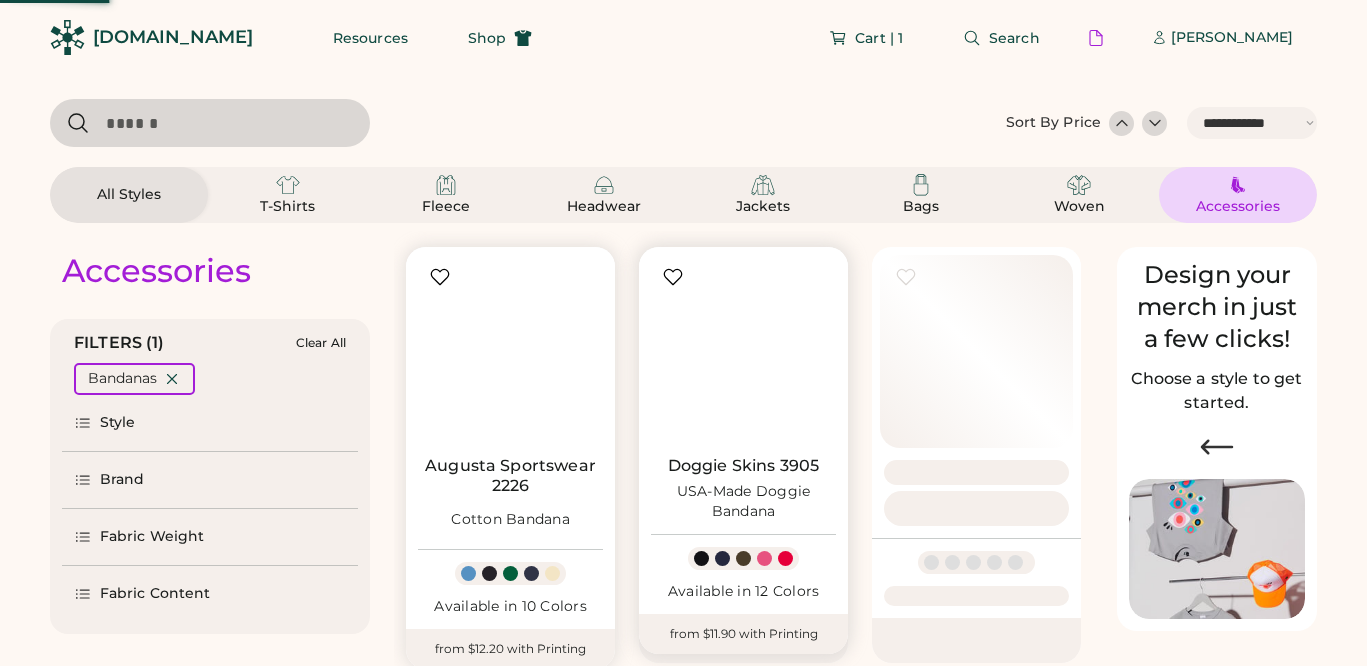 select on "*****" 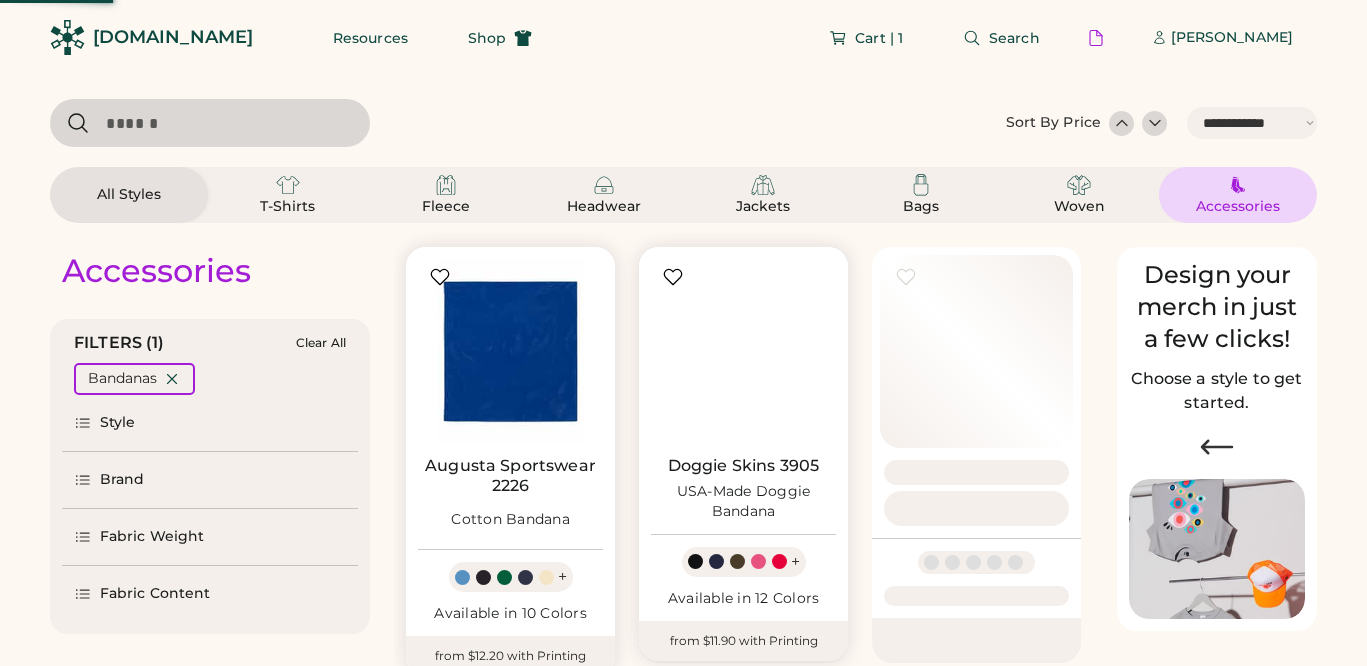 scroll, scrollTop: 0, scrollLeft: 0, axis: both 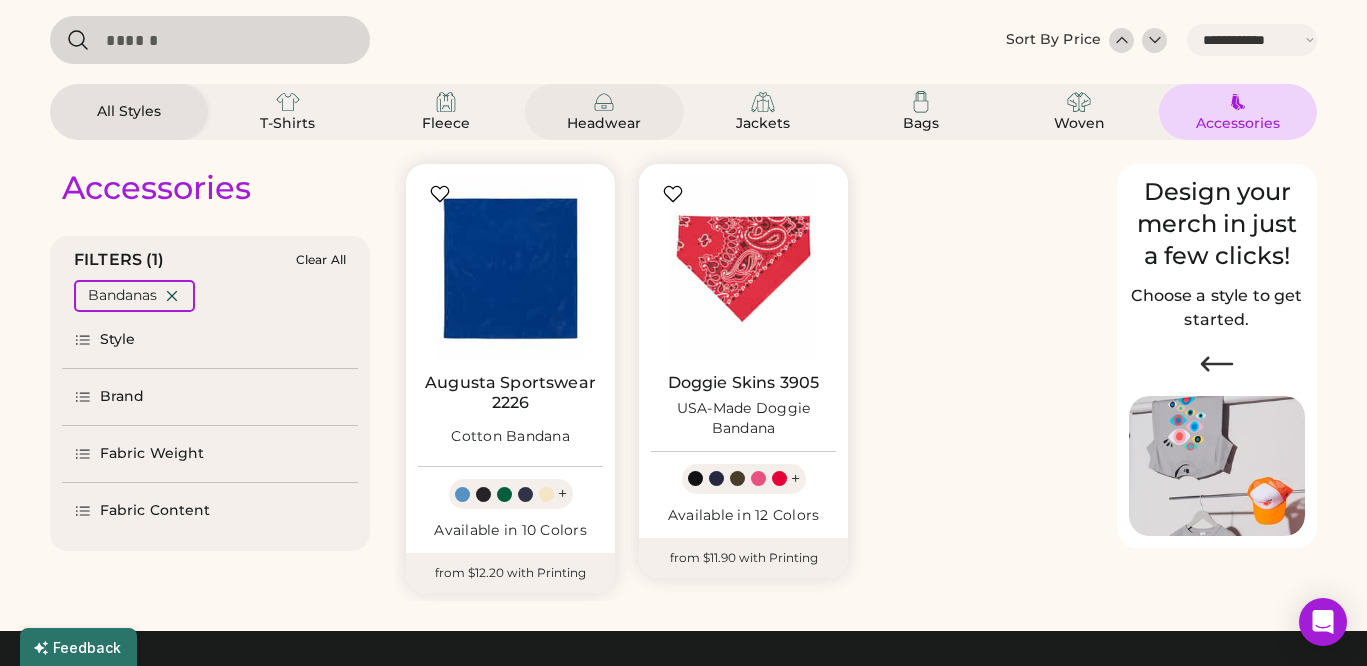 click 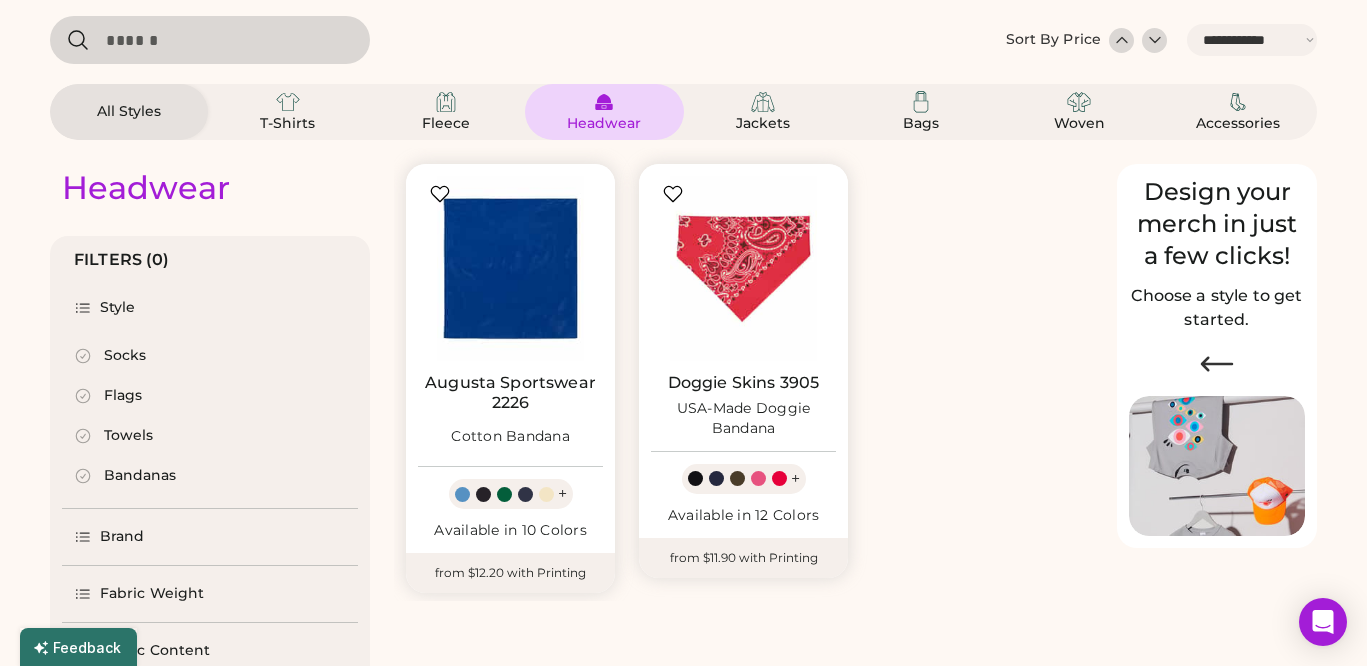 select on "*" 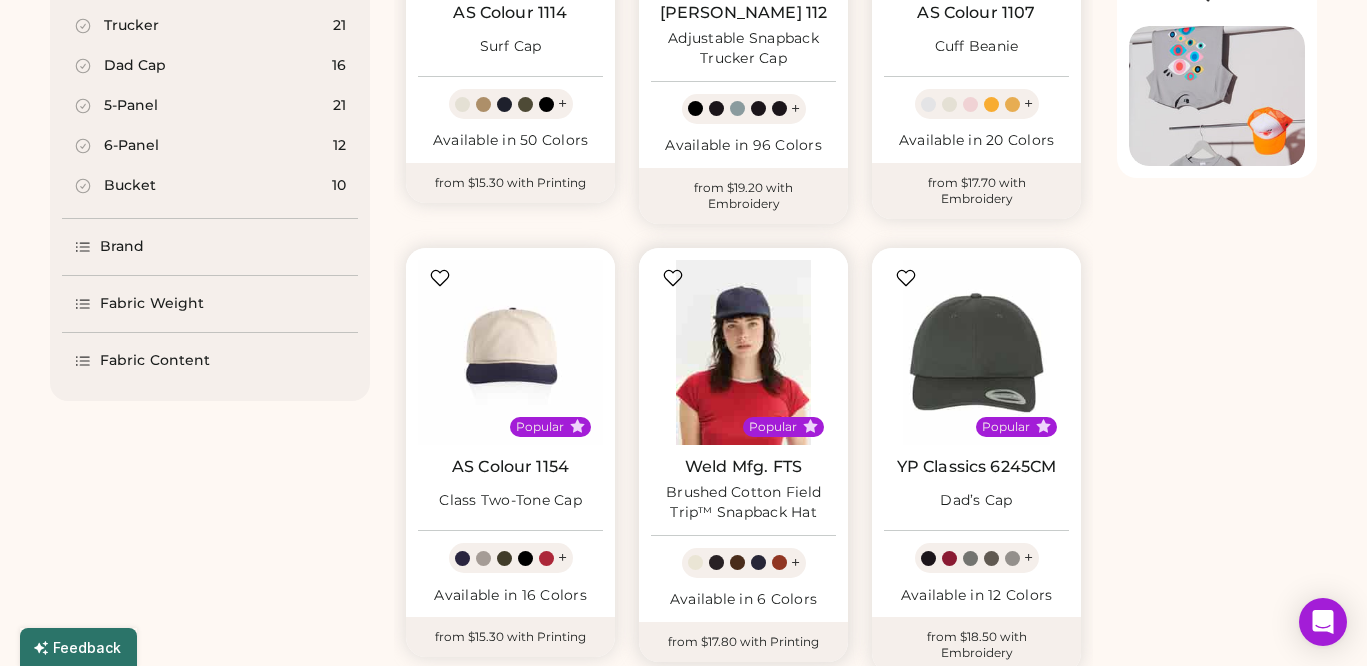 scroll, scrollTop: 392, scrollLeft: 0, axis: vertical 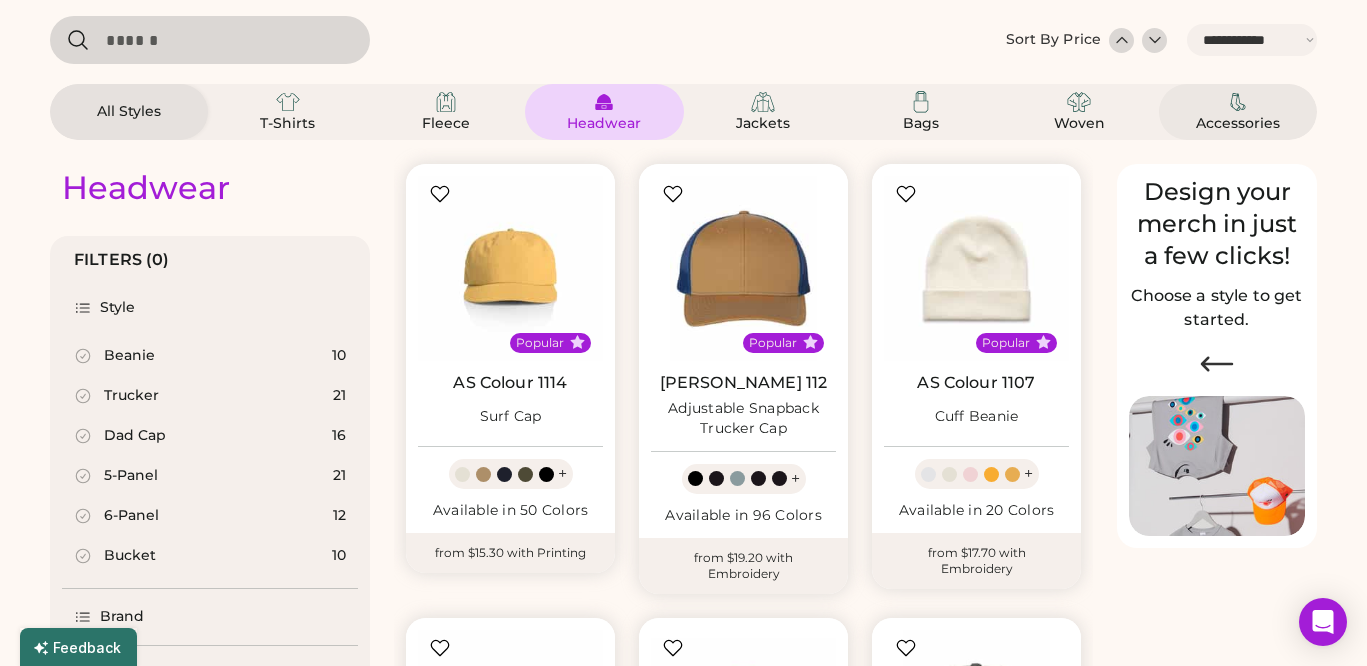 click 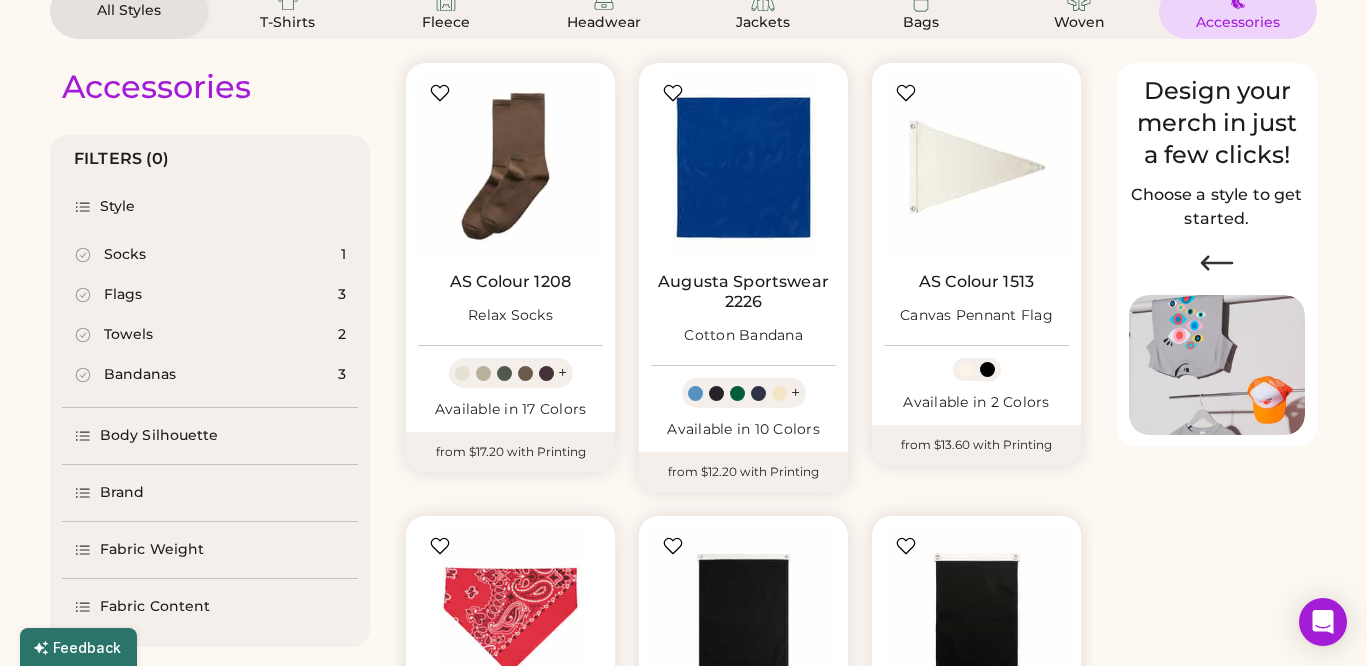 scroll, scrollTop: 0, scrollLeft: 0, axis: both 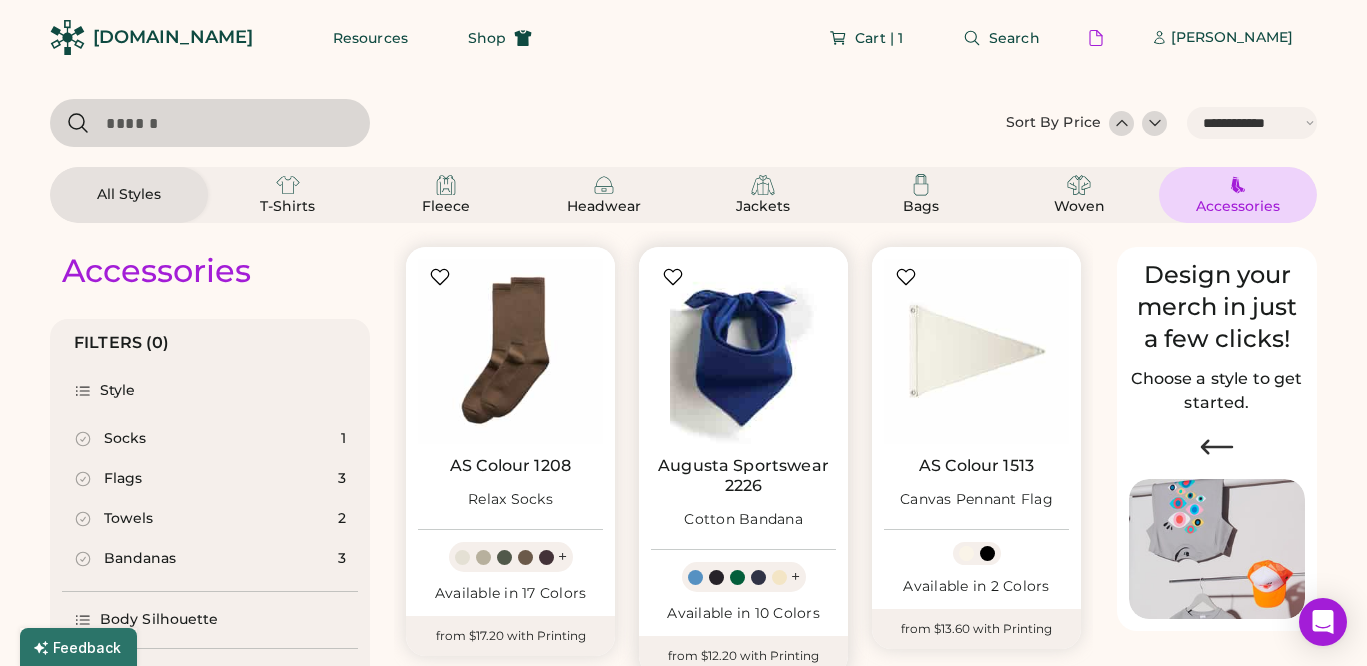 click at bounding box center (743, 351) 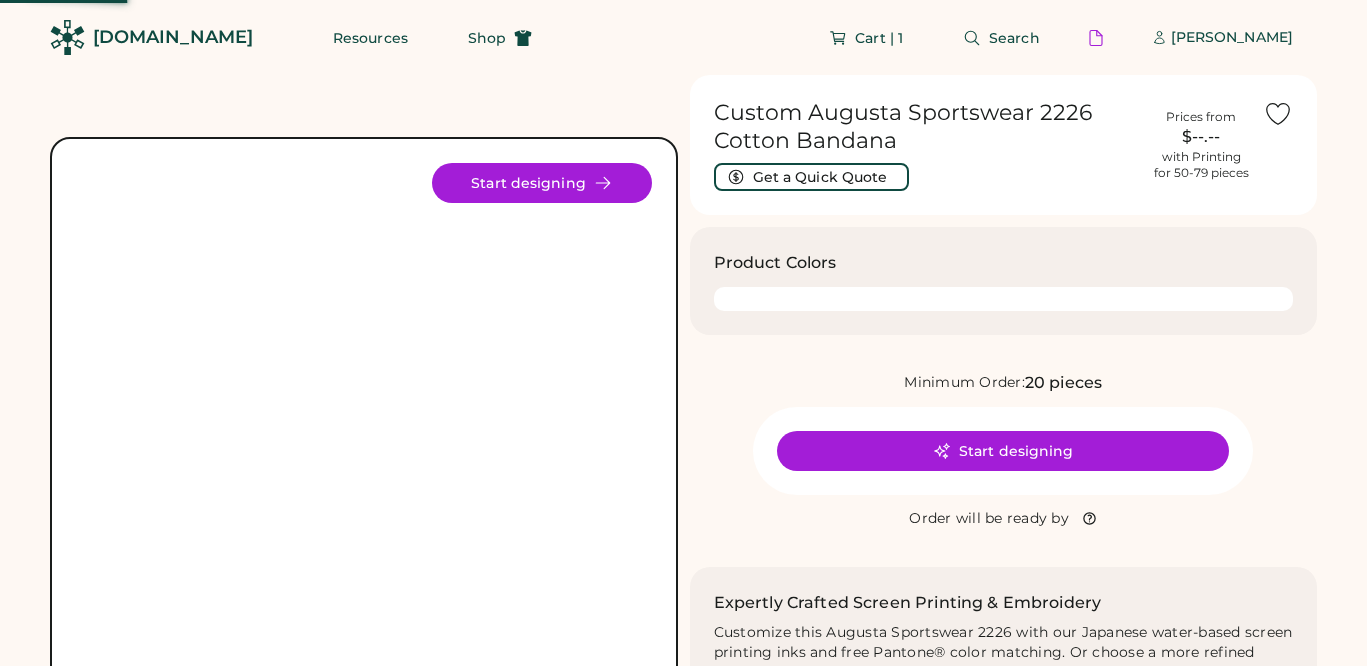scroll, scrollTop: 0, scrollLeft: 0, axis: both 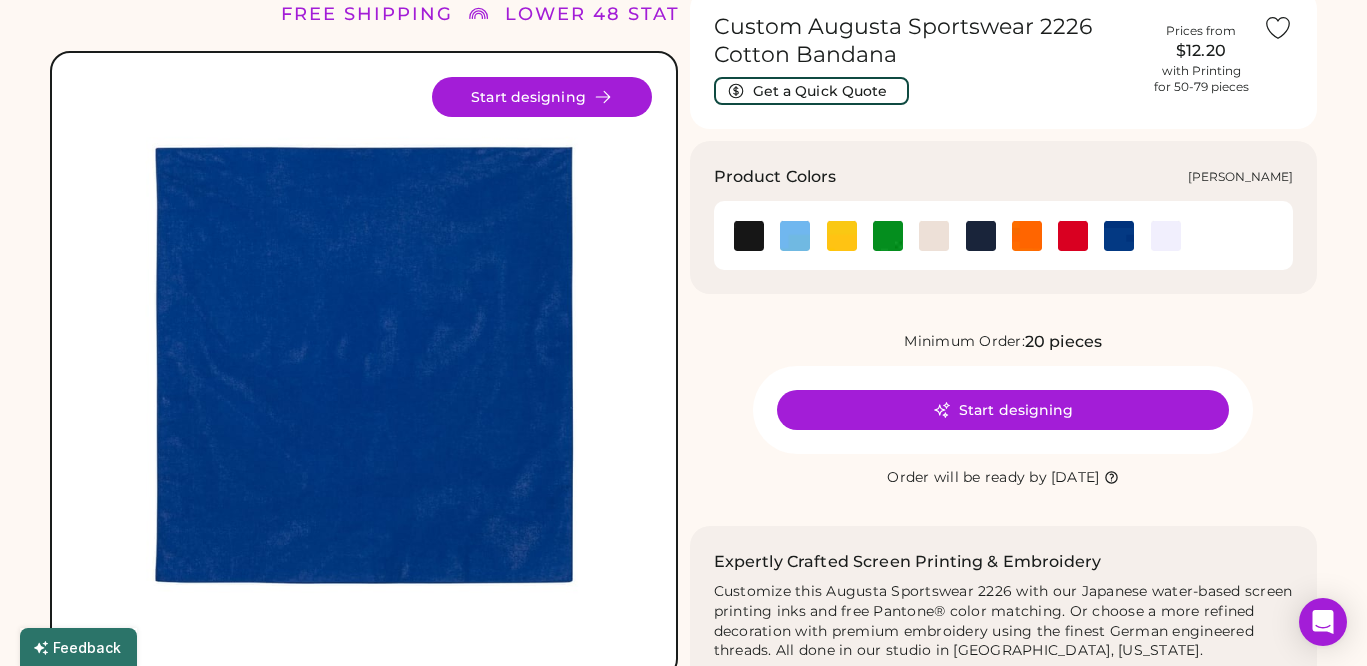 click 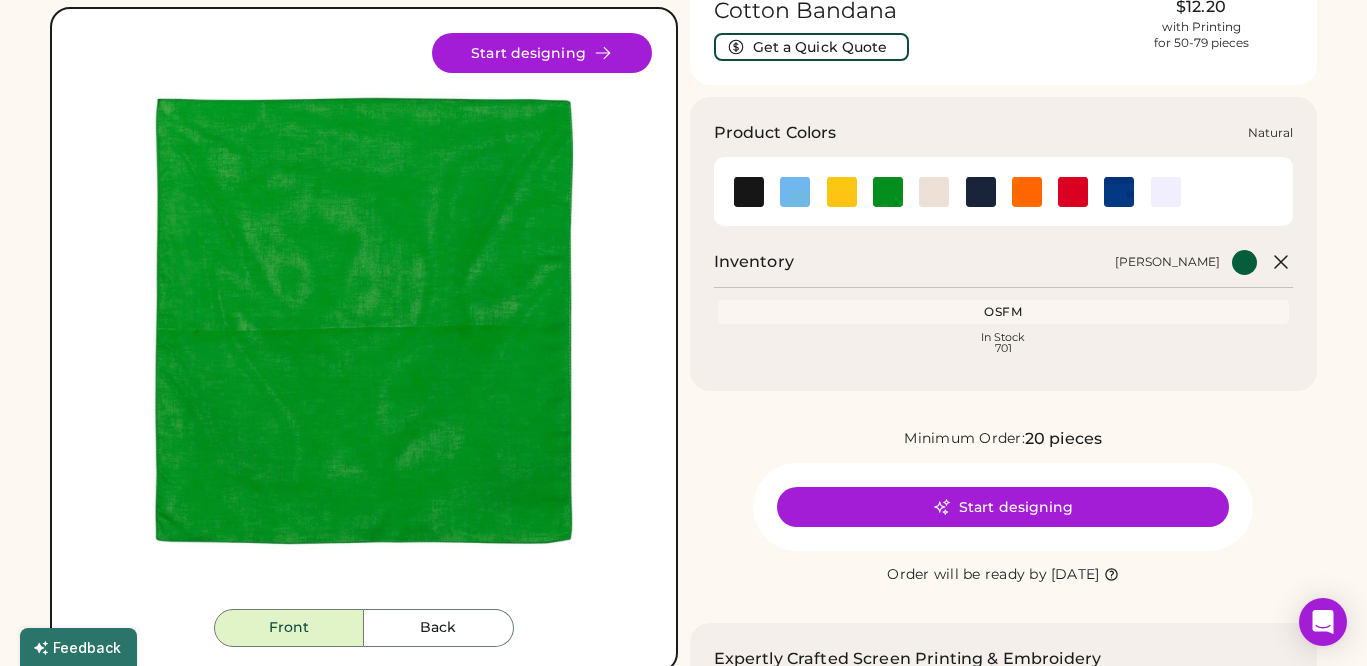 scroll, scrollTop: 131, scrollLeft: 0, axis: vertical 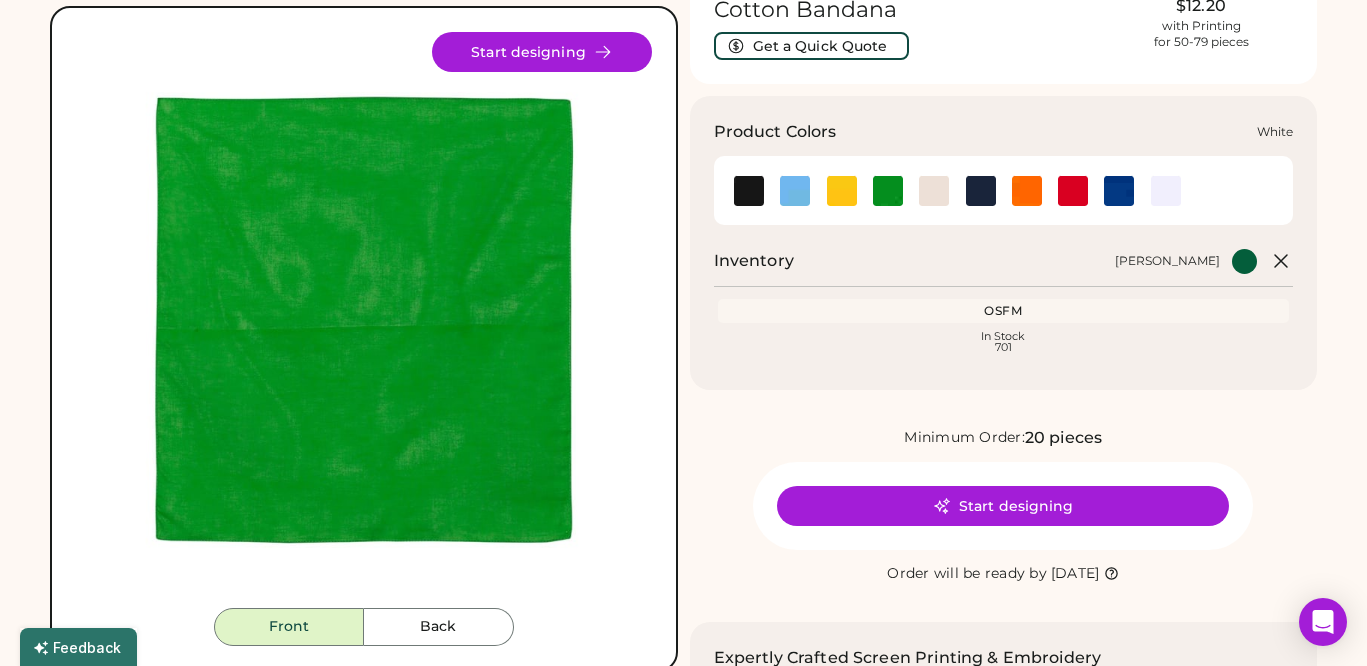 click 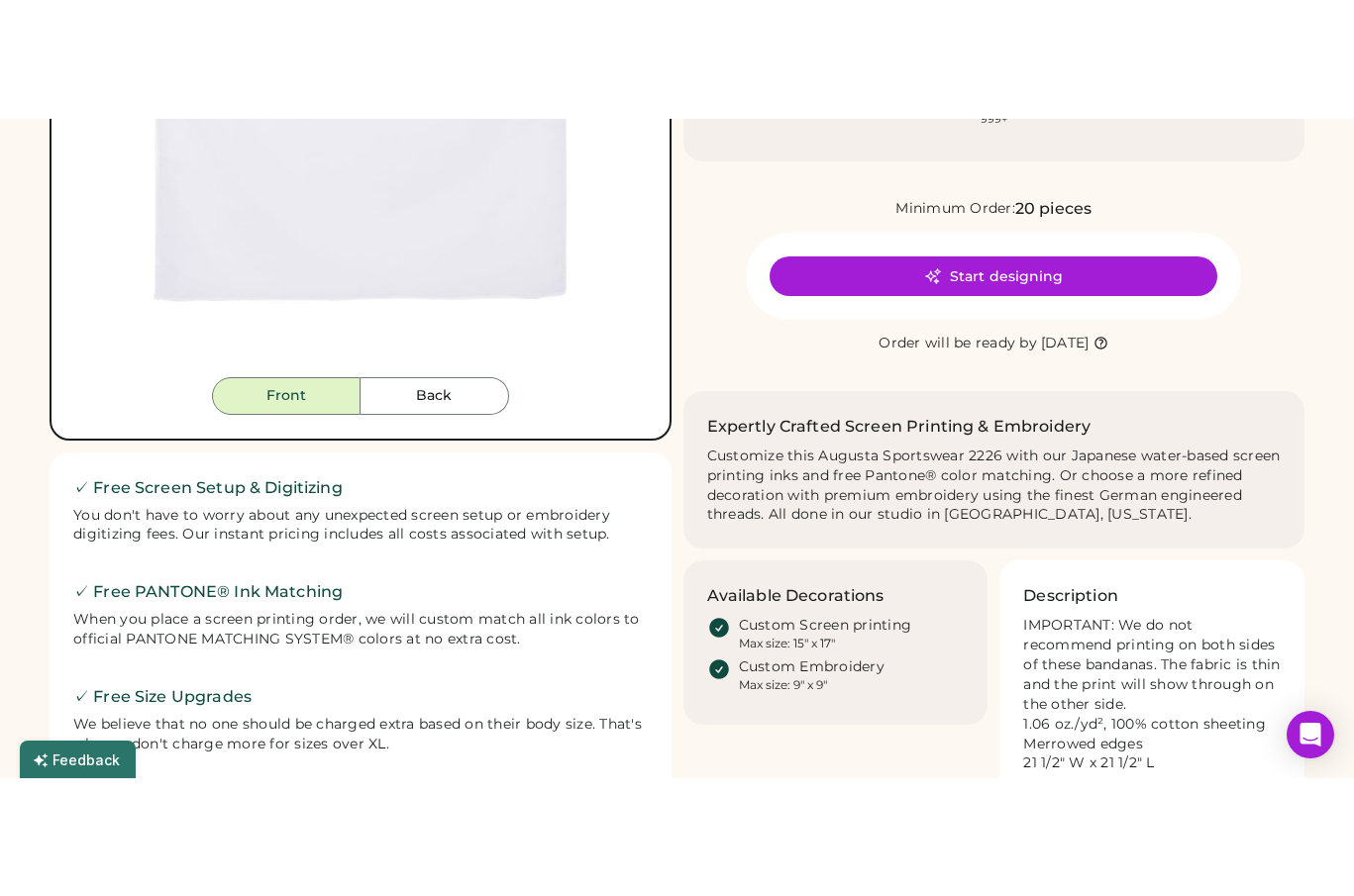 scroll, scrollTop: 0, scrollLeft: 0, axis: both 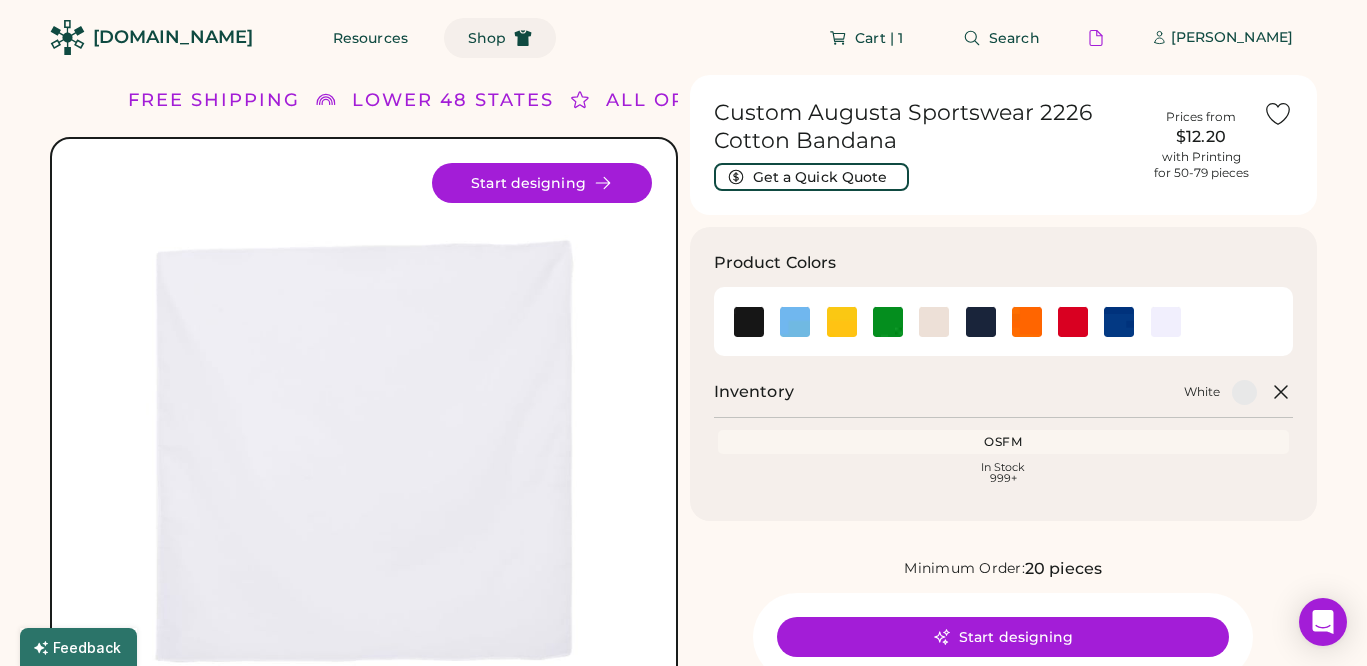 click on "Shop" at bounding box center [500, 38] 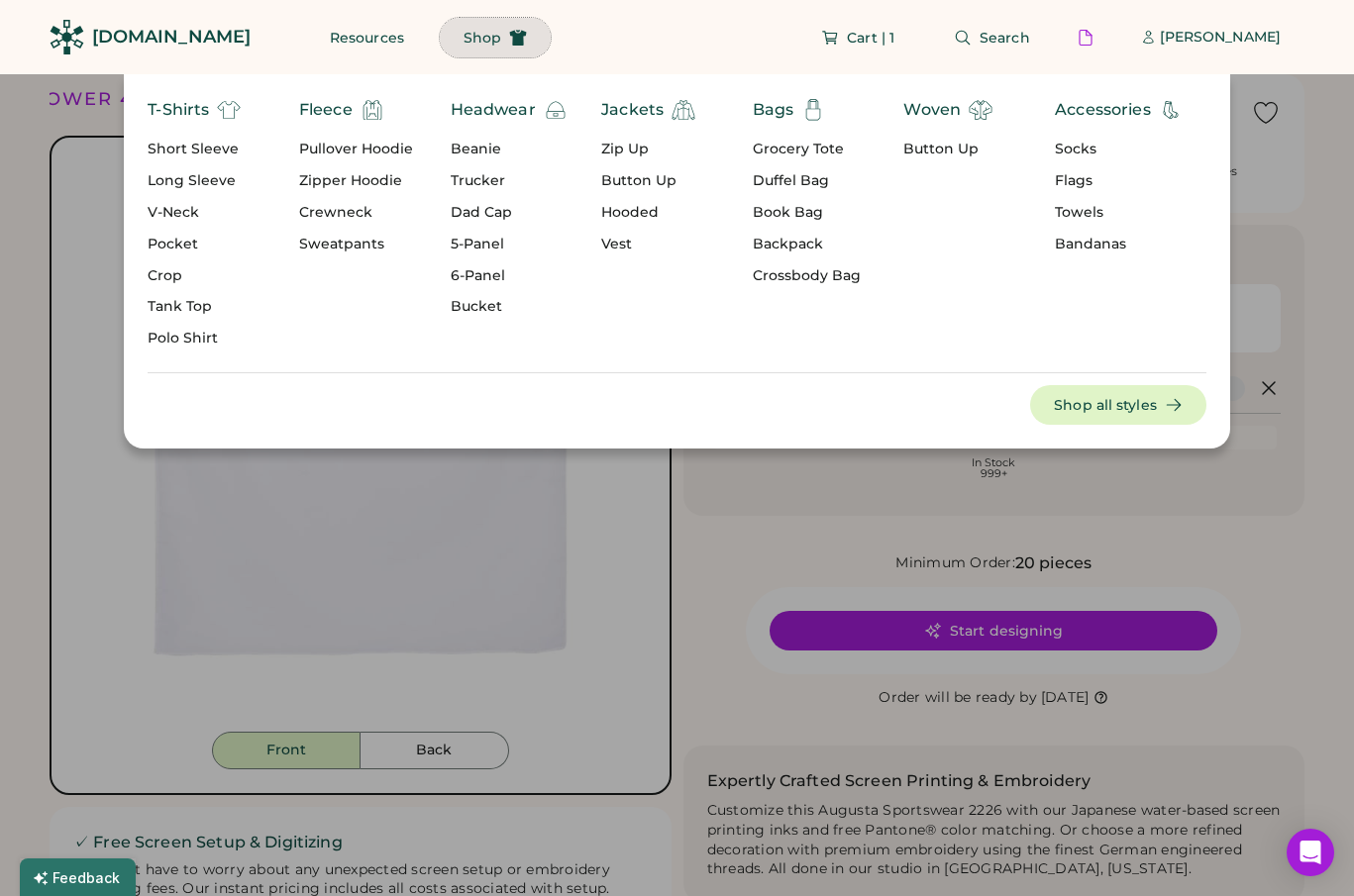 click 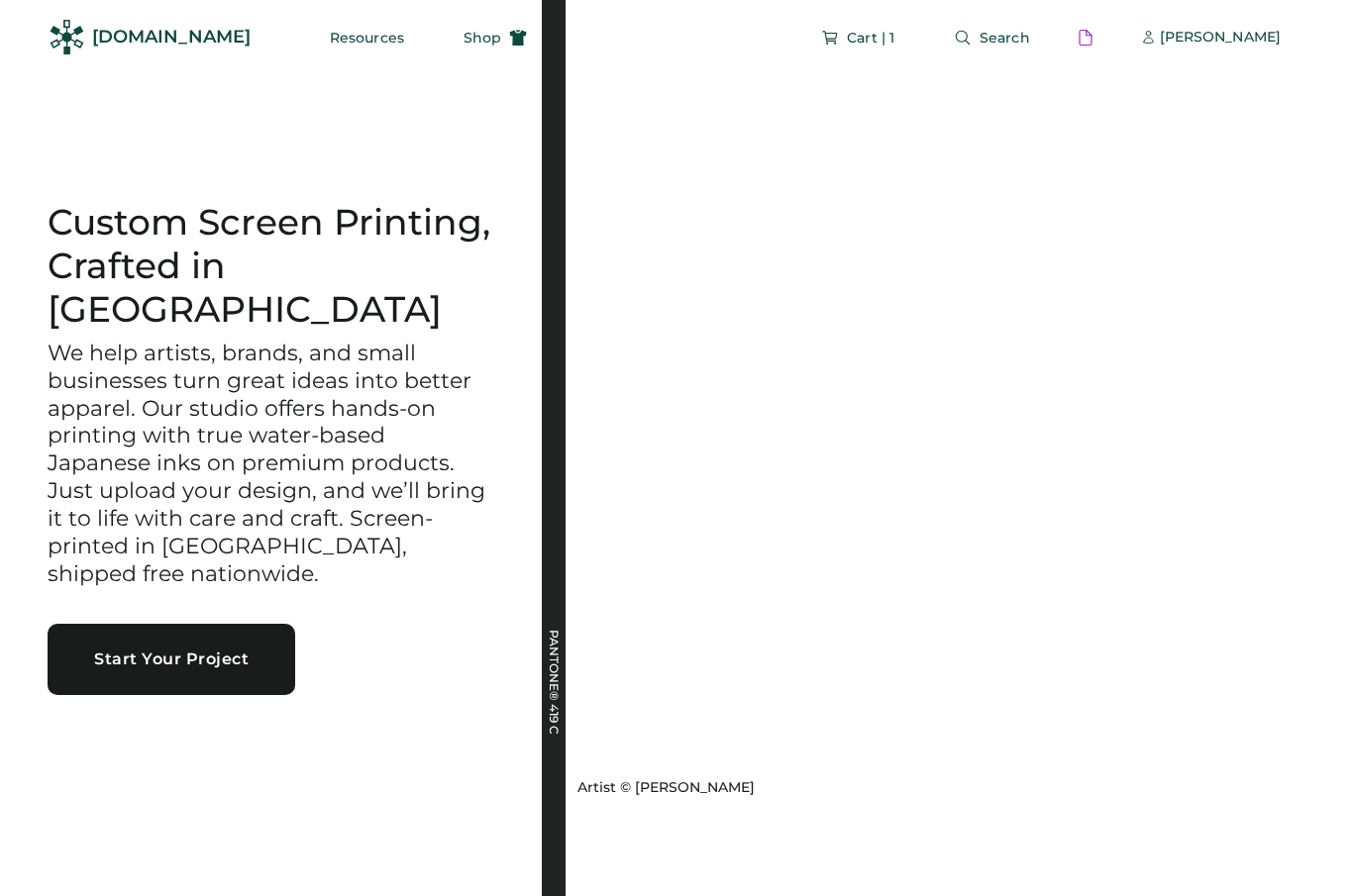 scroll, scrollTop: 88, scrollLeft: 0, axis: vertical 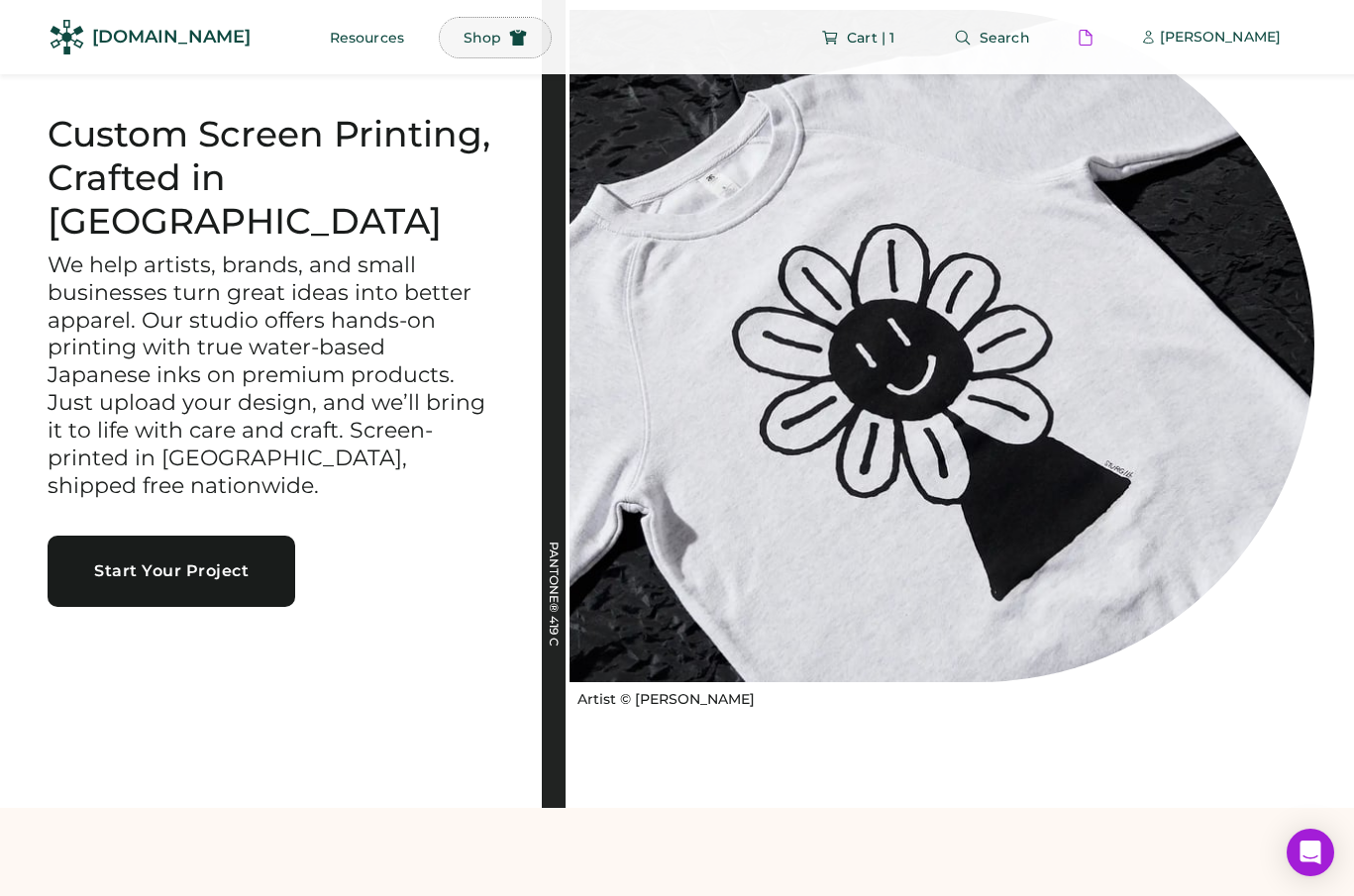 click on "Shop" at bounding box center [495, 38] 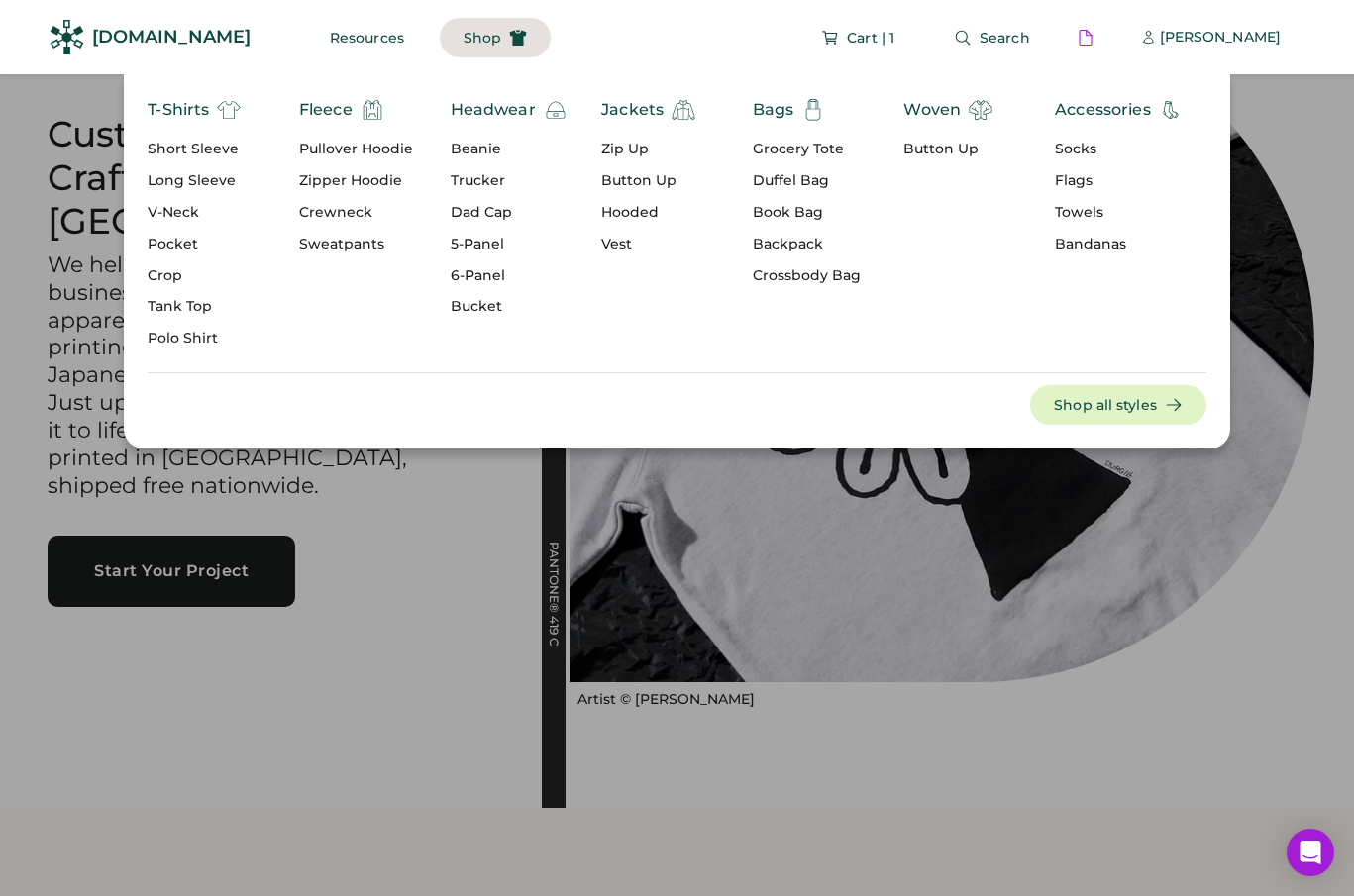 click at bounding box center (677, 448) 